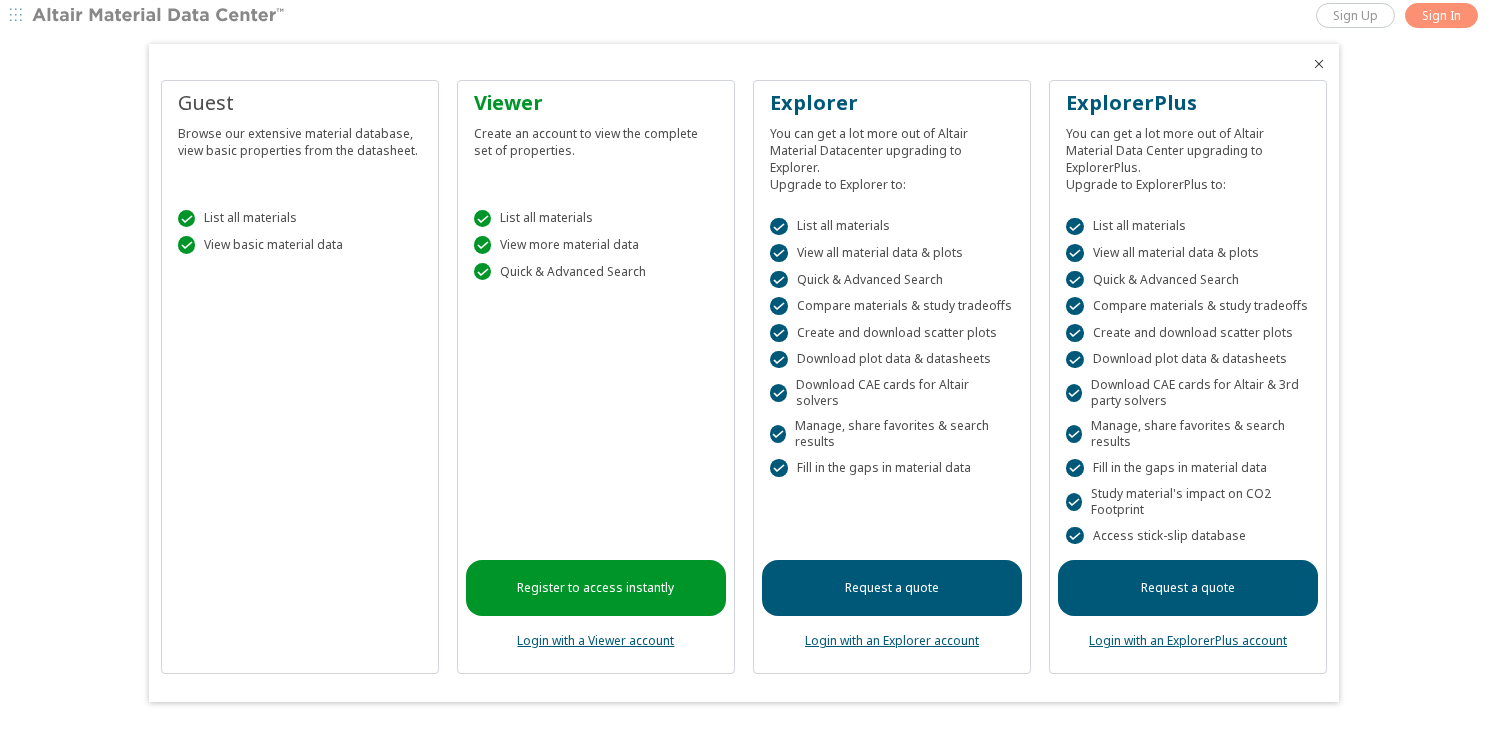 scroll, scrollTop: 0, scrollLeft: 0, axis: both 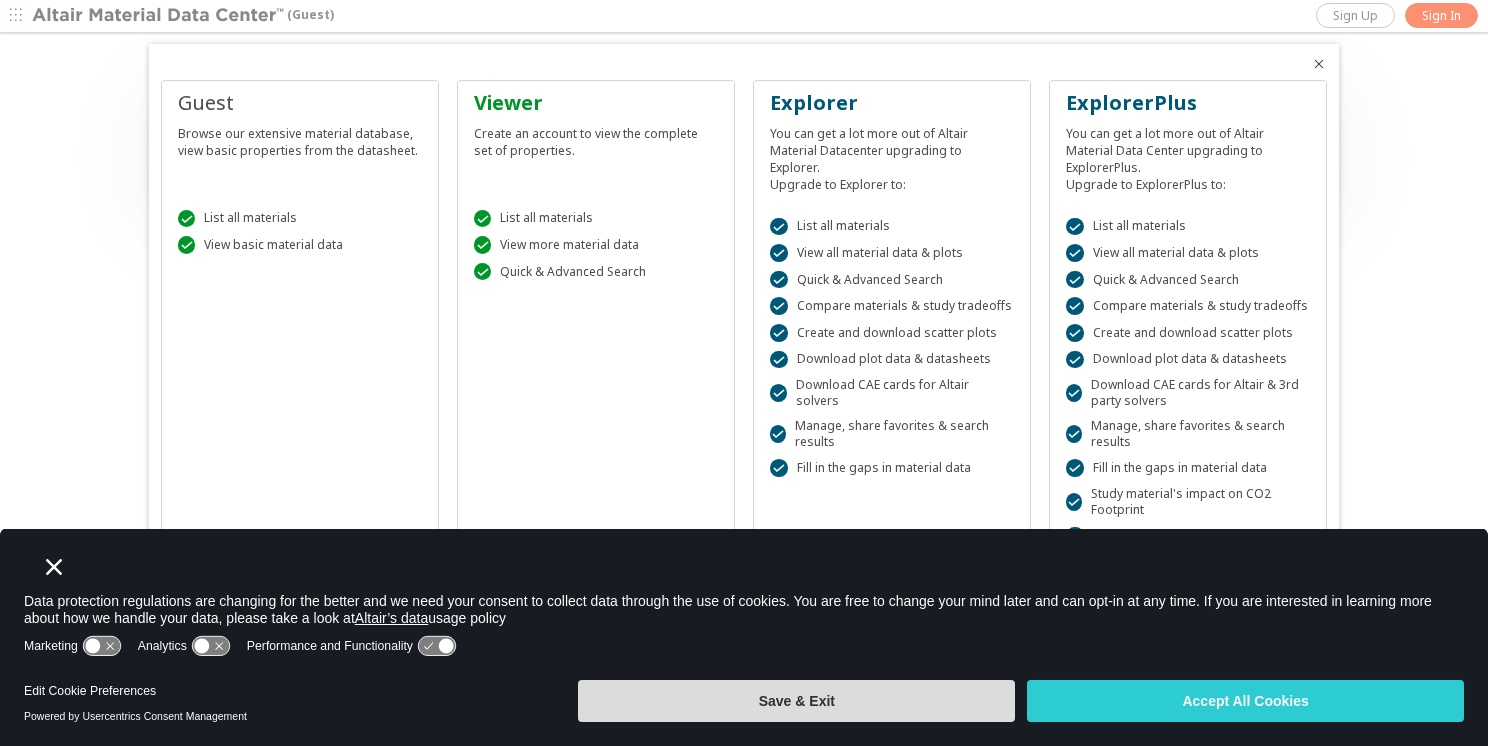 click on "Save & Exit" at bounding box center [796, 701] 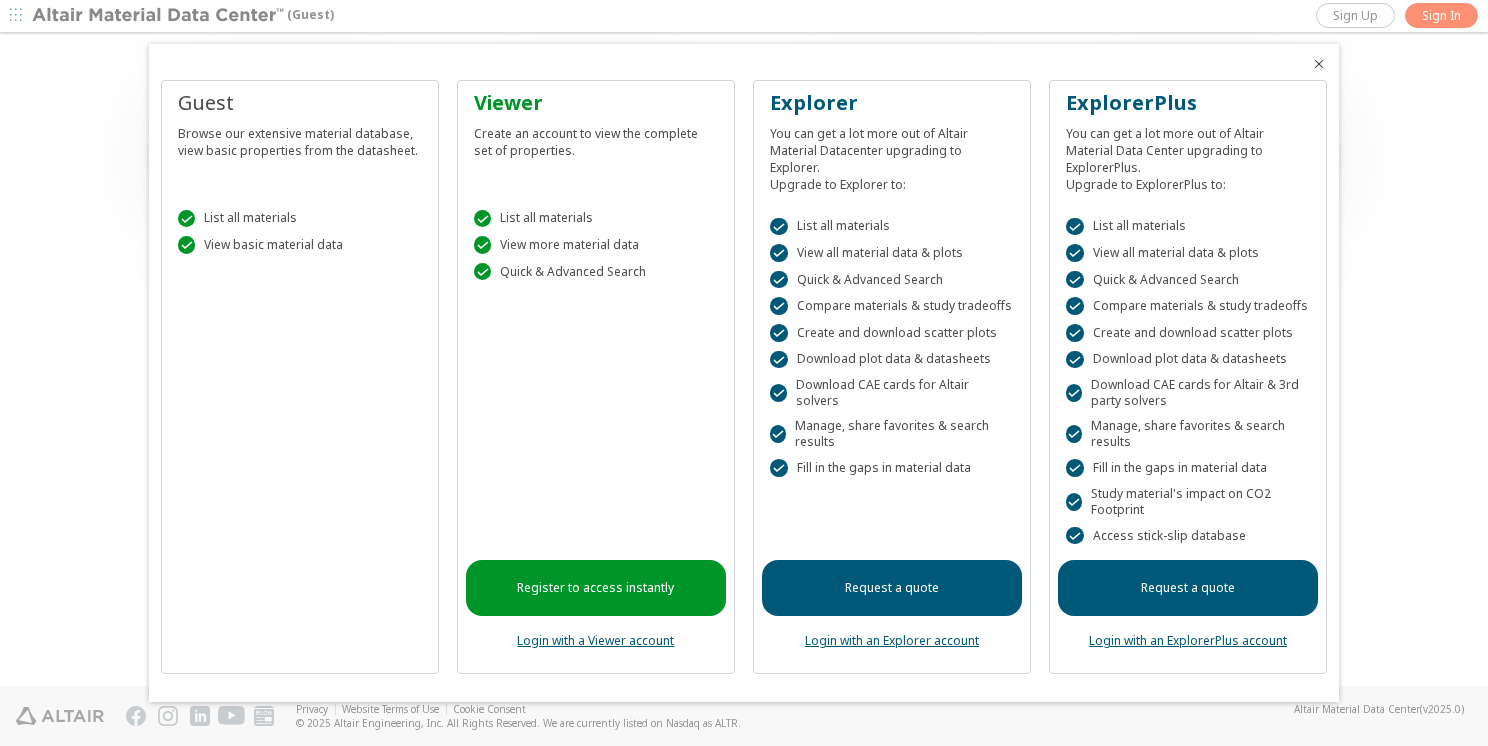 click at bounding box center [744, 373] 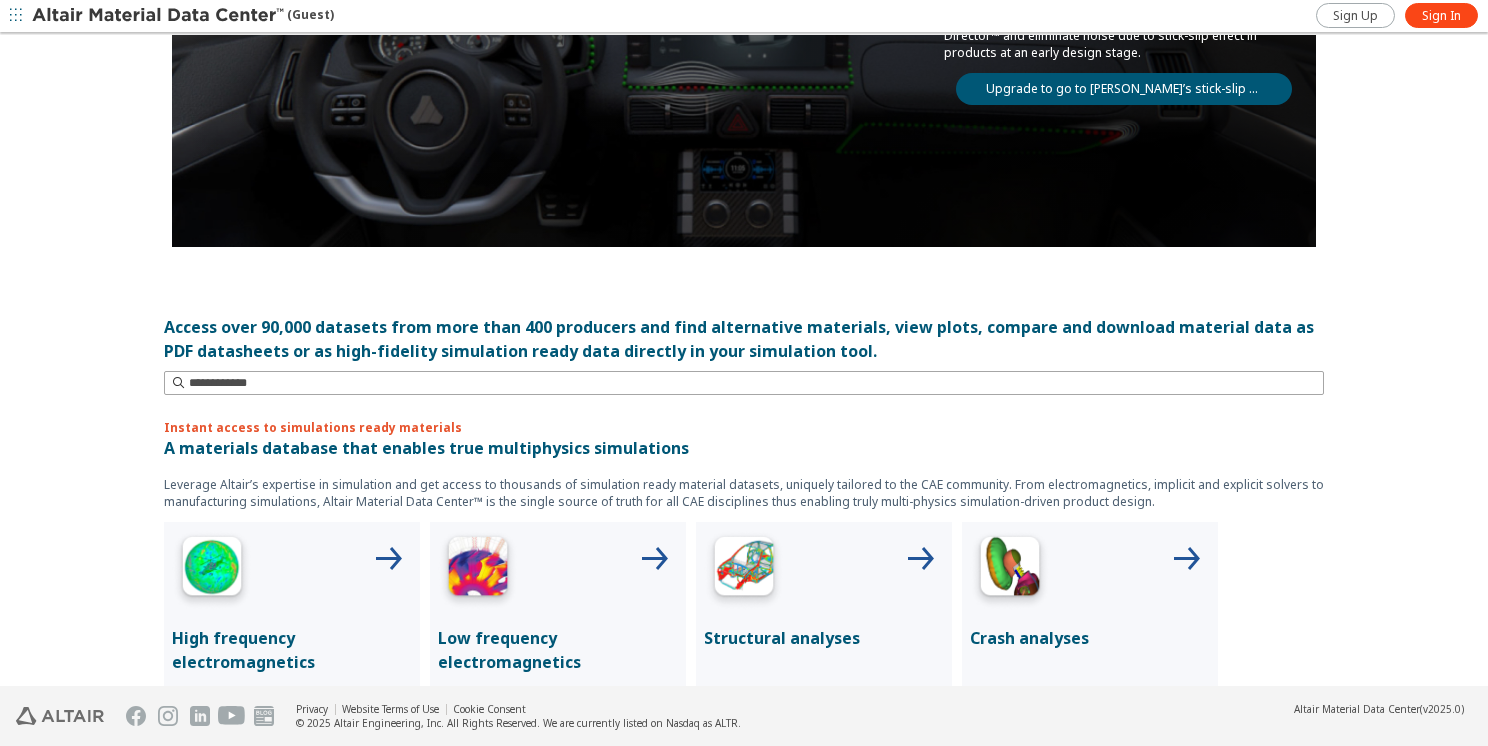 scroll, scrollTop: 0, scrollLeft: 0, axis: both 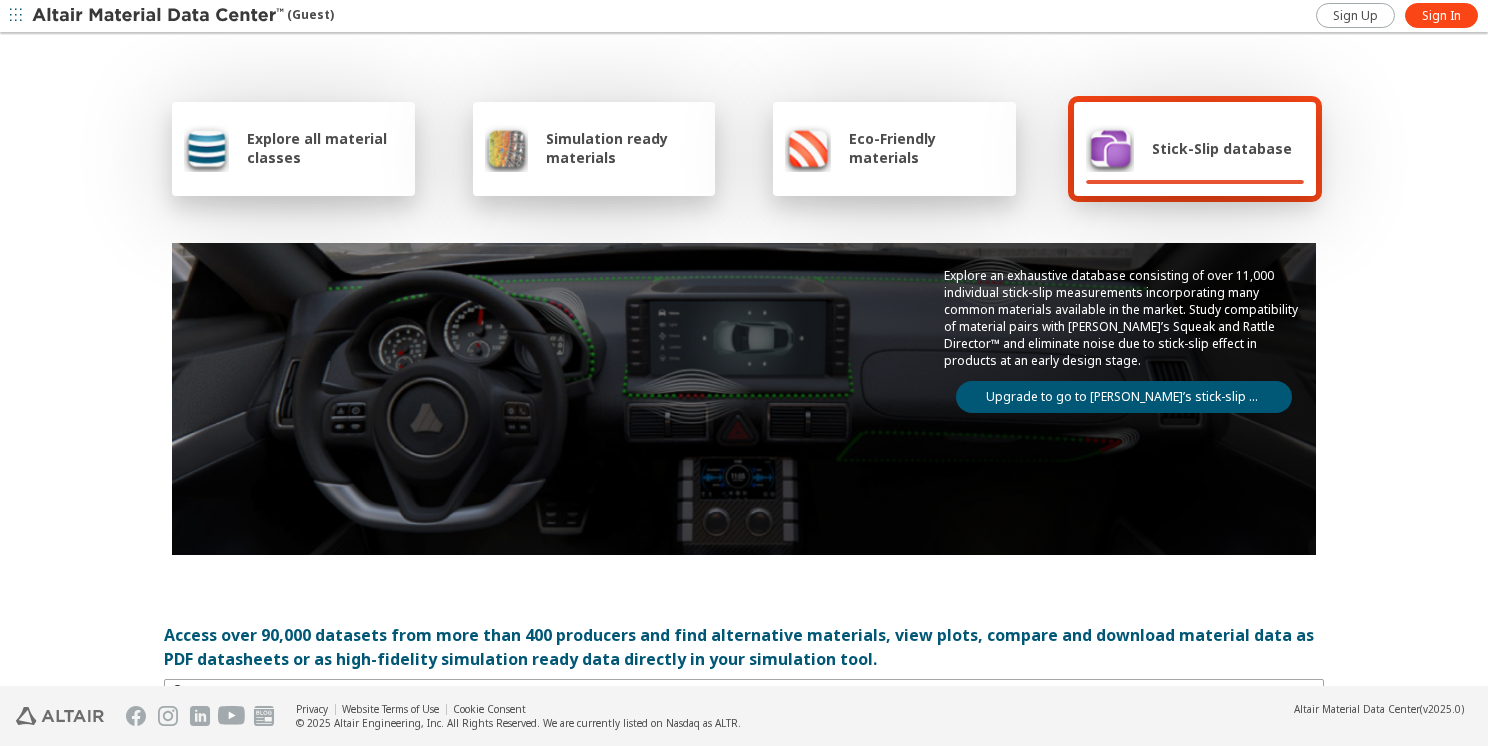 click on "Simulation ready materials" at bounding box center (624, 148) 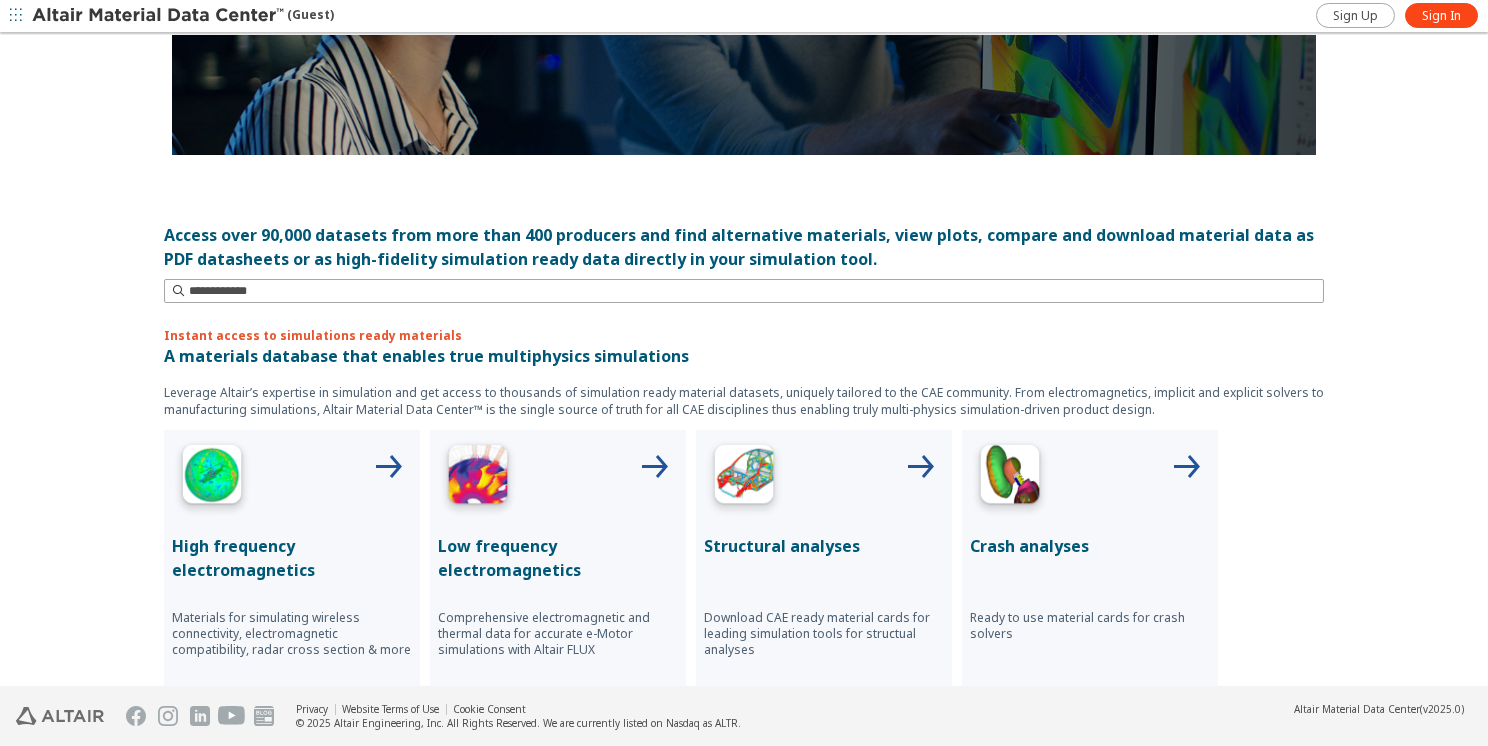scroll, scrollTop: 600, scrollLeft: 0, axis: vertical 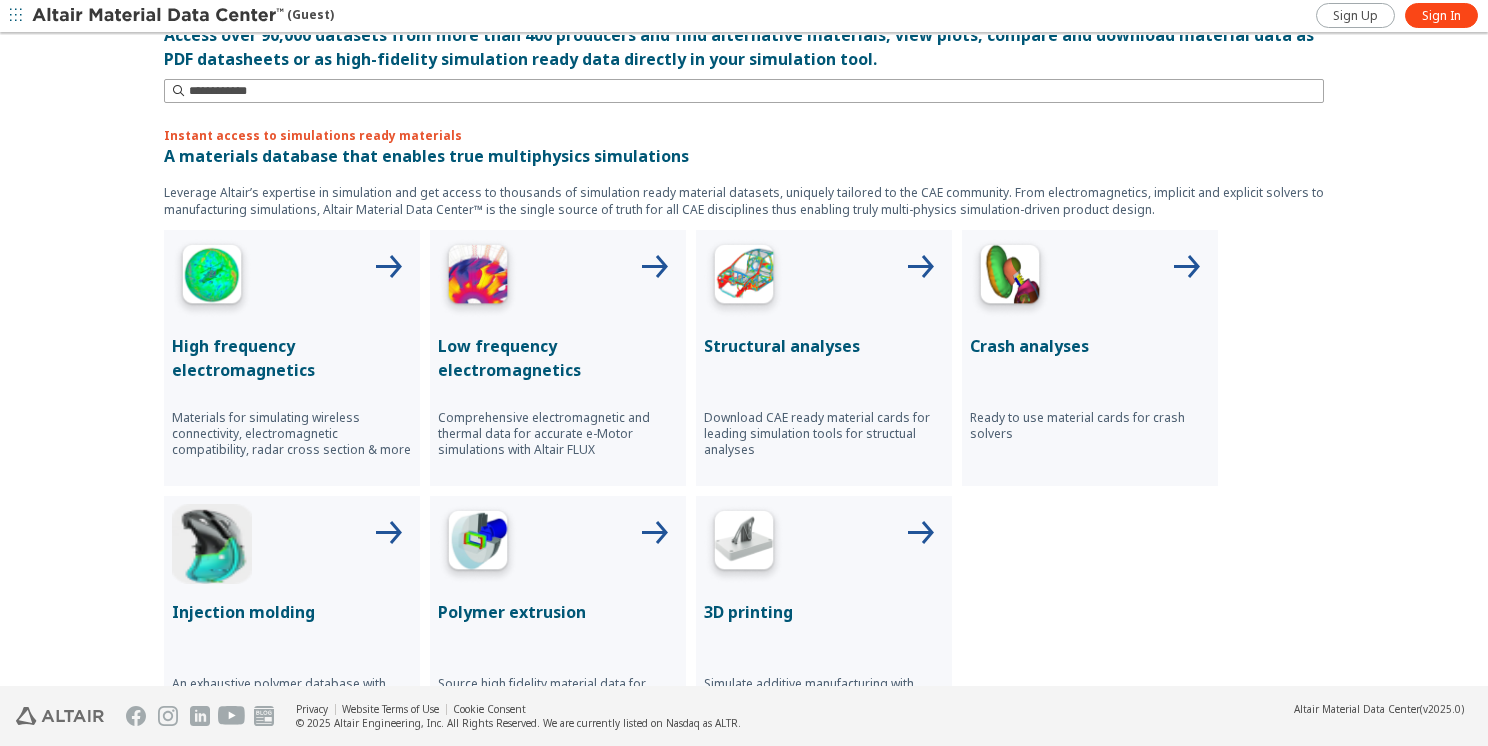 click on "Structural analyses" at bounding box center [824, 346] 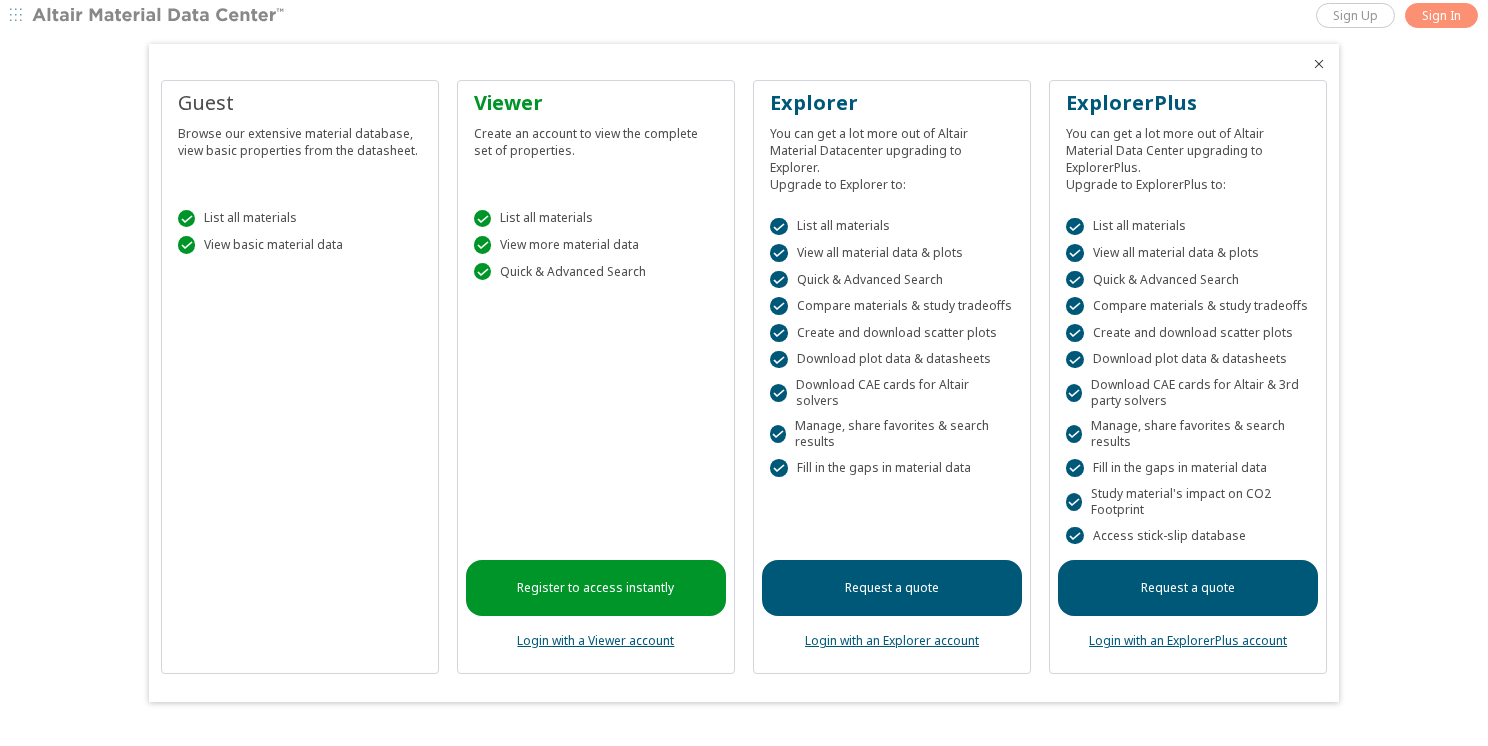 scroll, scrollTop: 0, scrollLeft: 0, axis: both 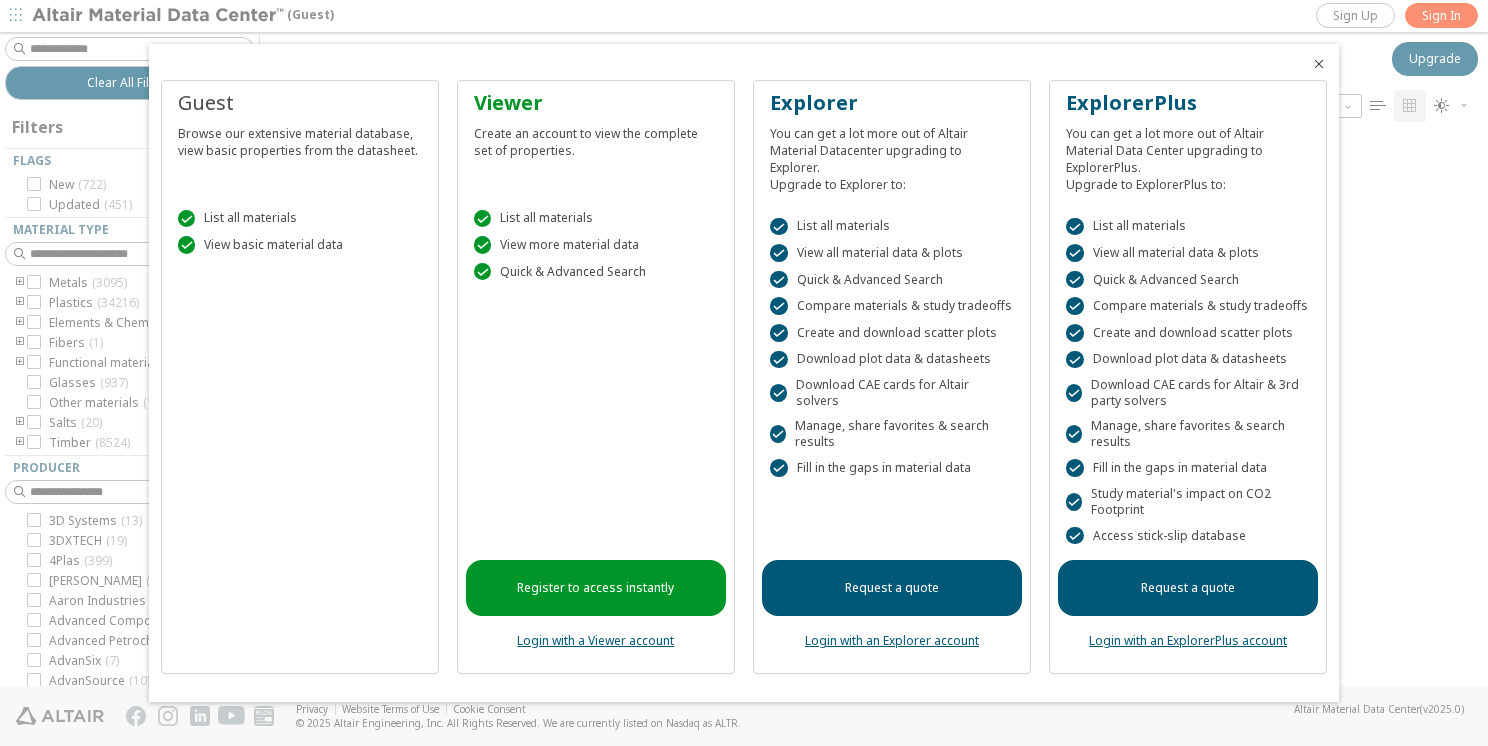 click on "Login with a Viewer account" at bounding box center [595, 640] 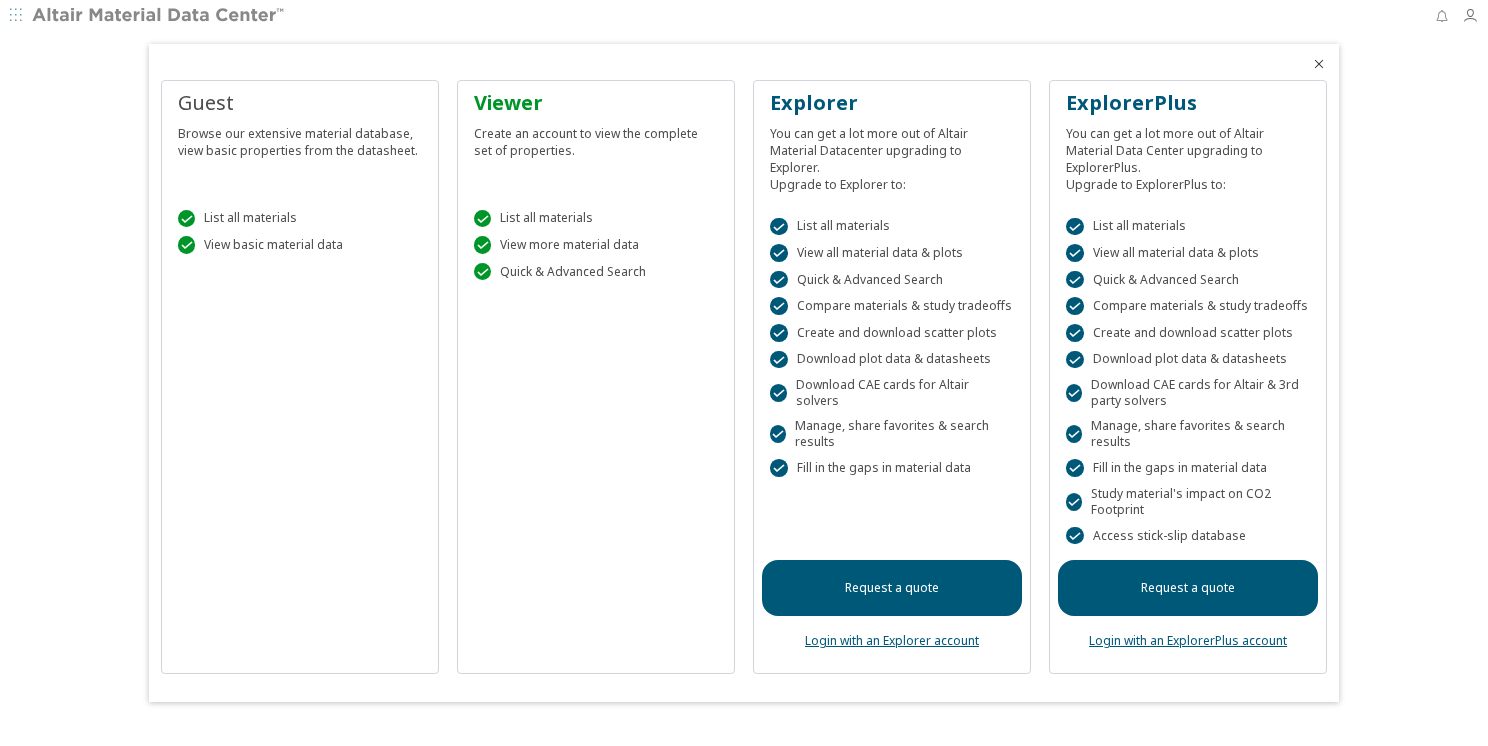 scroll, scrollTop: 0, scrollLeft: 0, axis: both 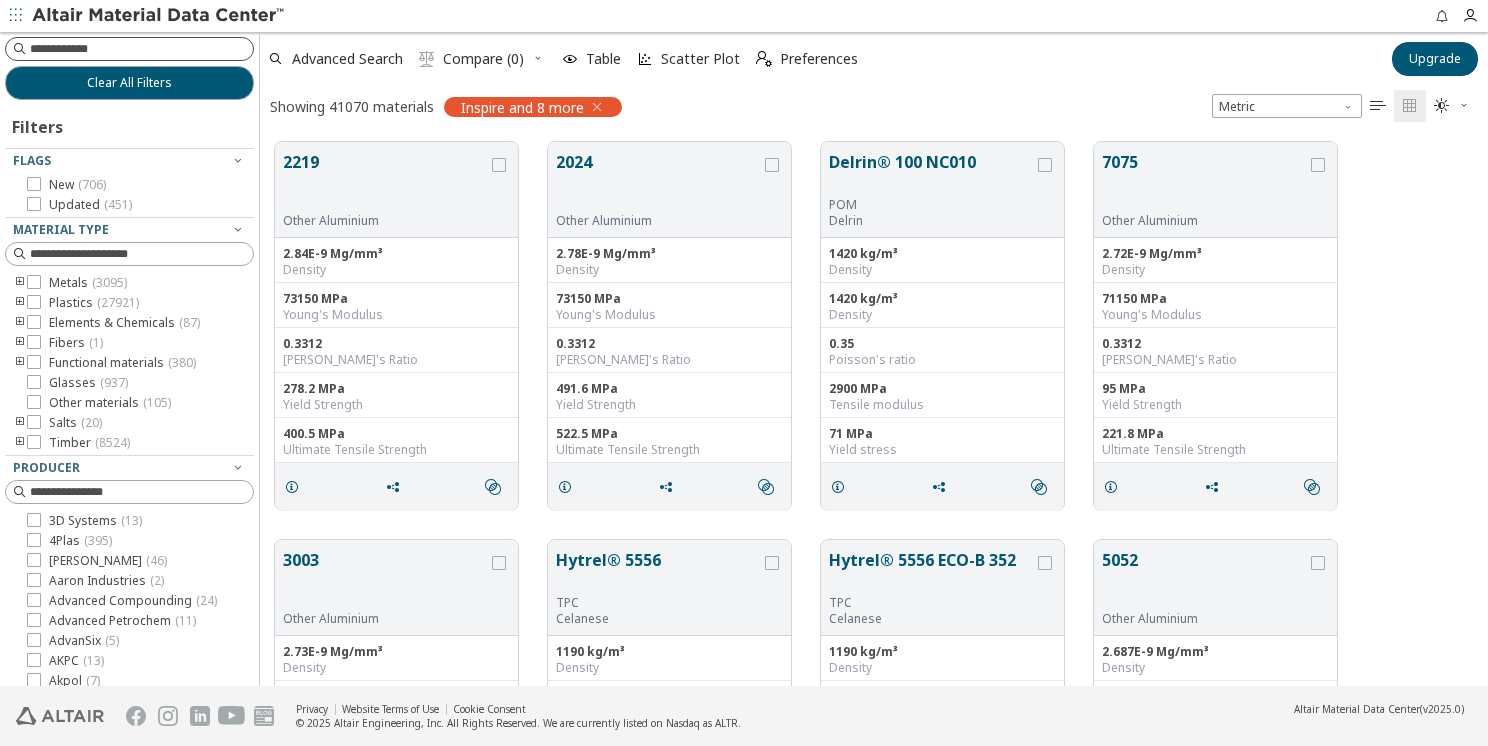 click at bounding box center [141, 49] 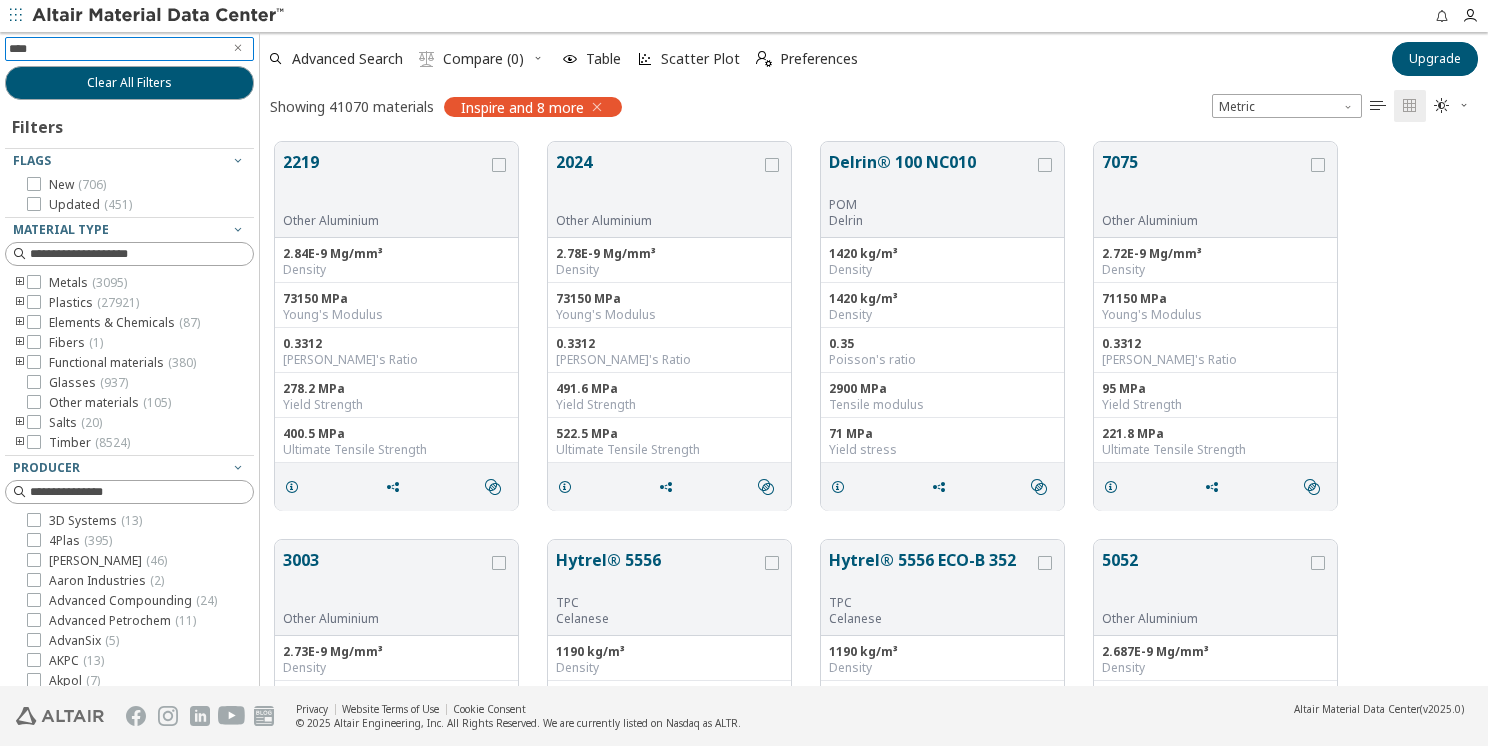 type on "*****" 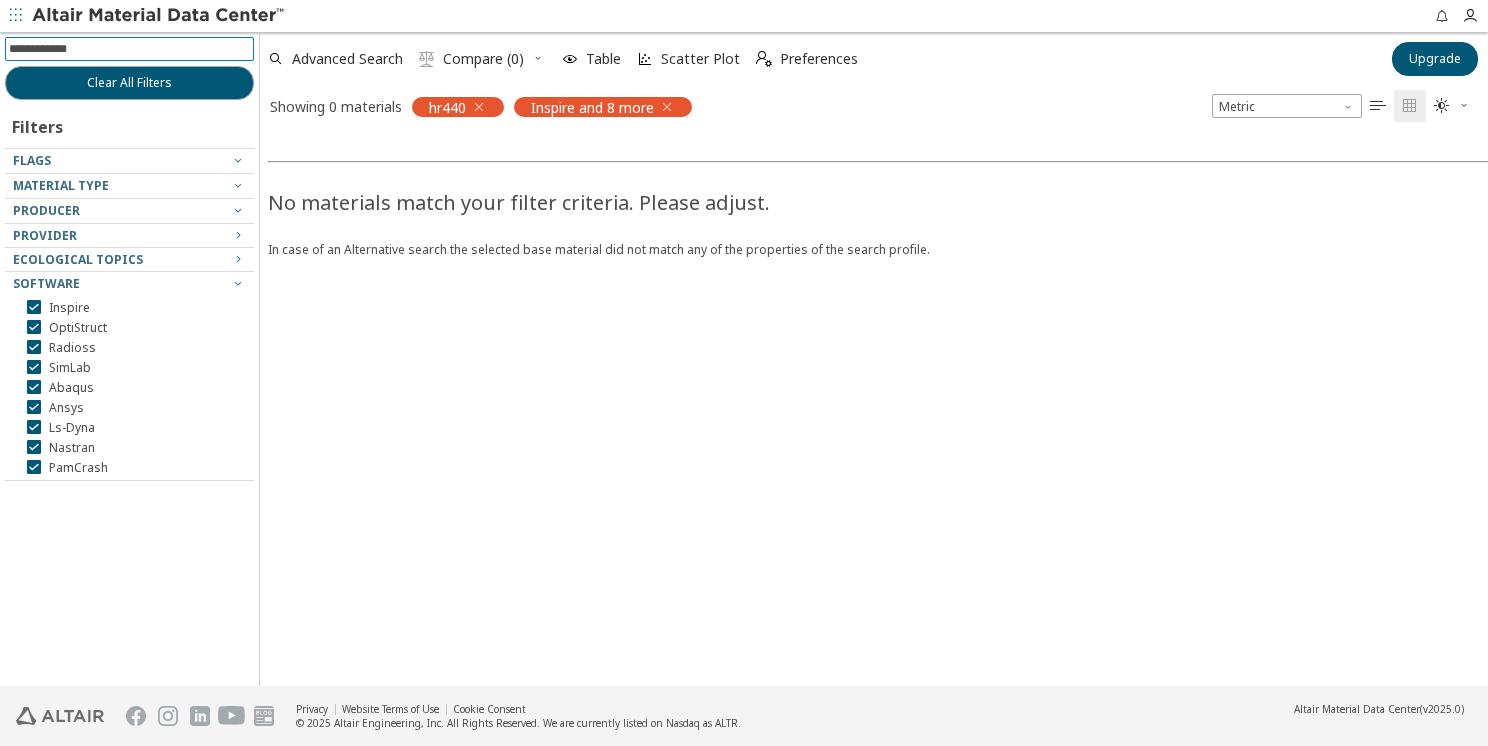 click at bounding box center [131, 49] 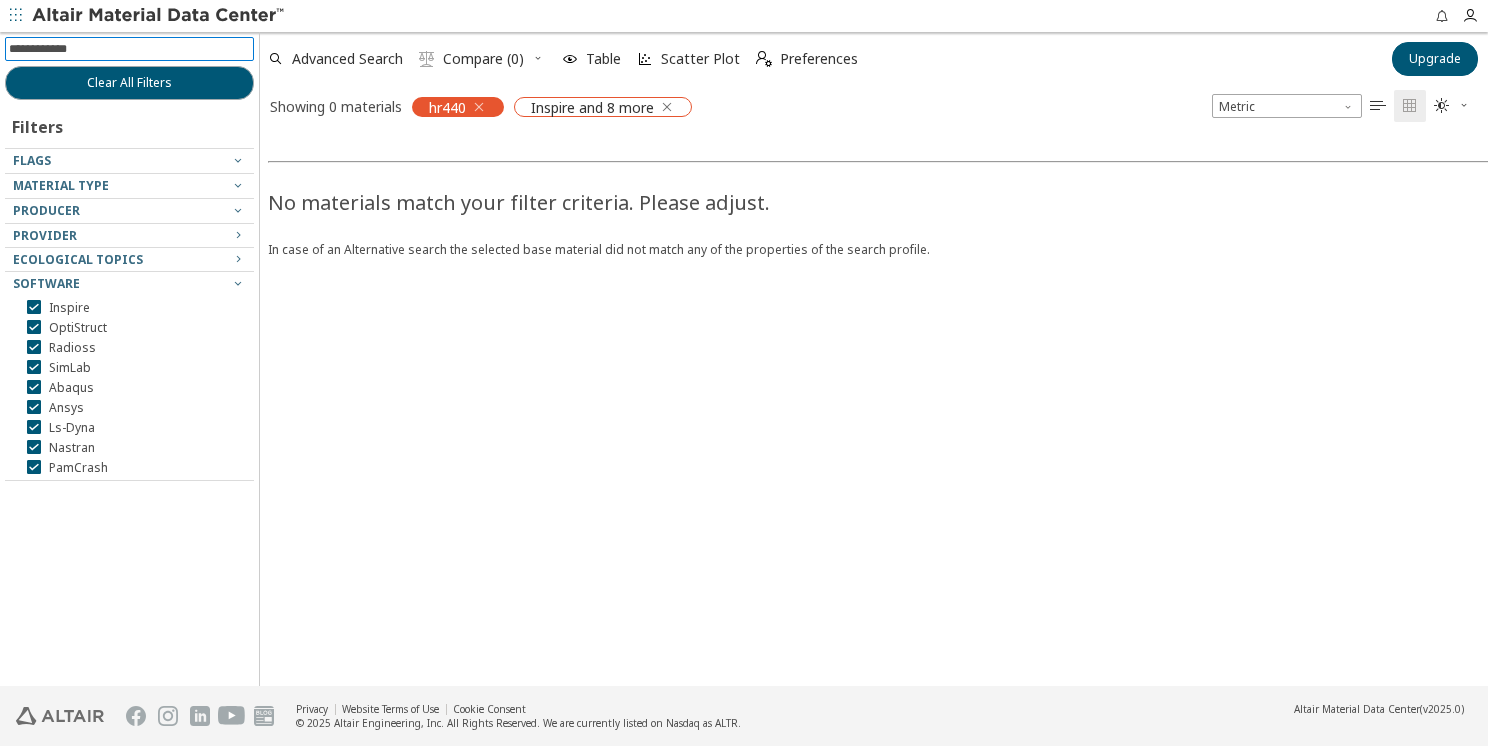 click at bounding box center (667, 107) 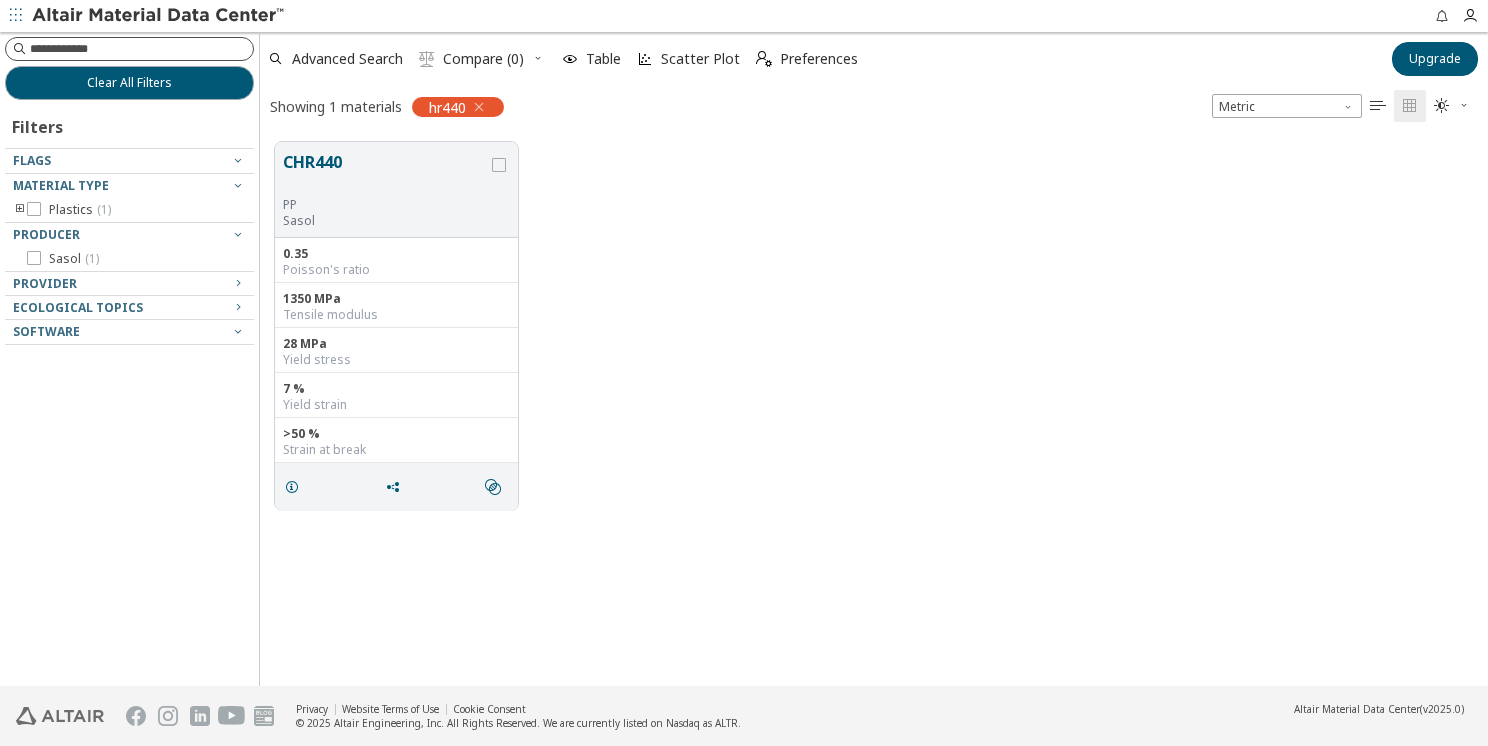 scroll, scrollTop: 16, scrollLeft: 16, axis: both 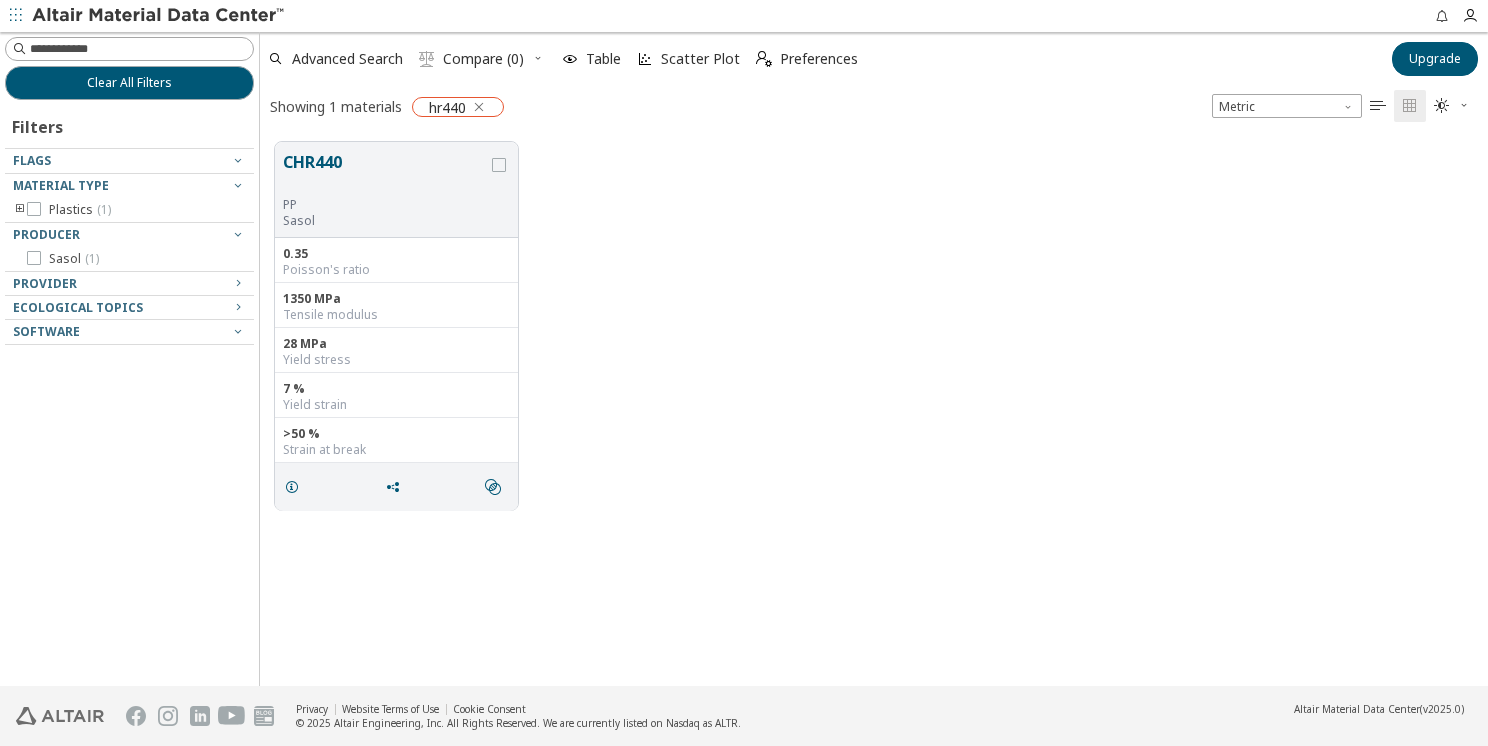 click at bounding box center [479, 107] 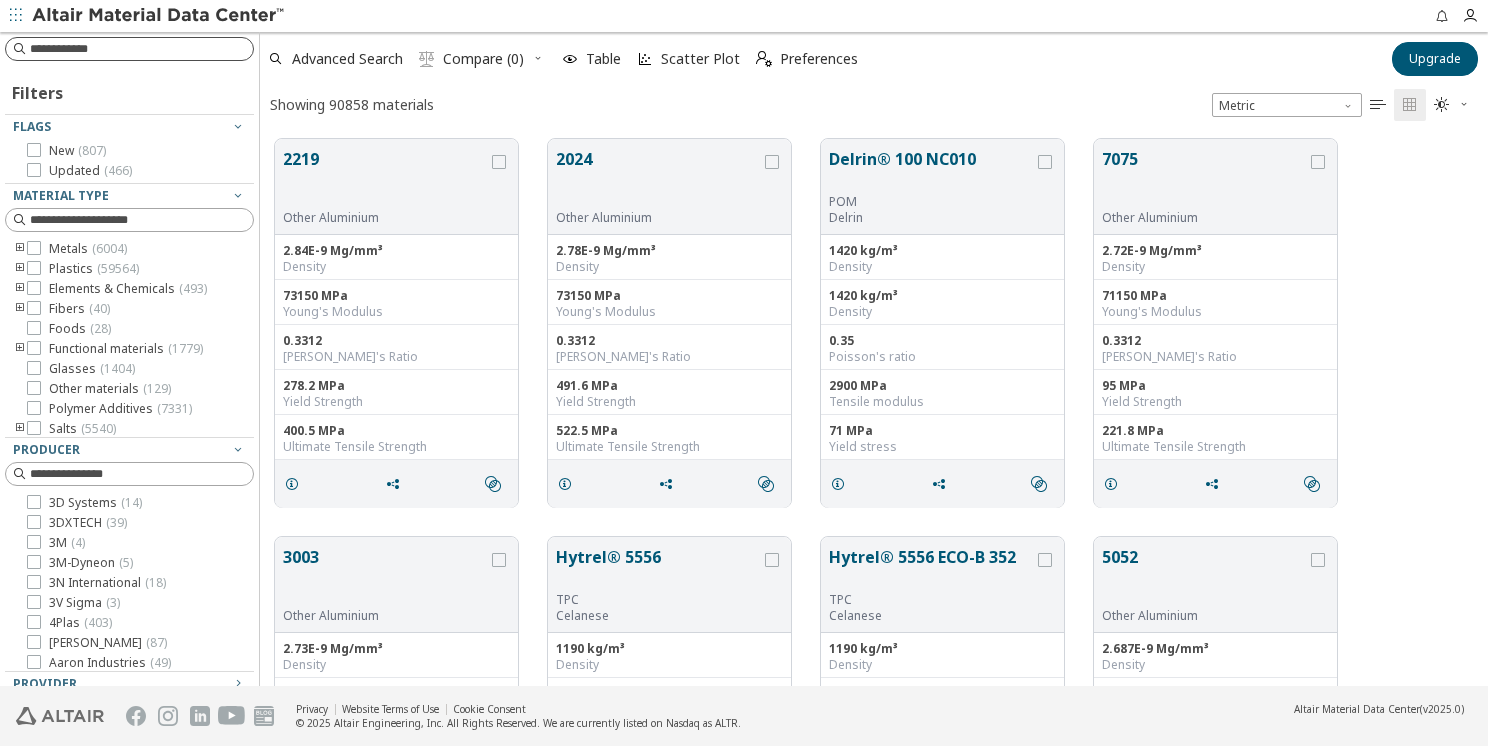 scroll, scrollTop: 548, scrollLeft: 1212, axis: both 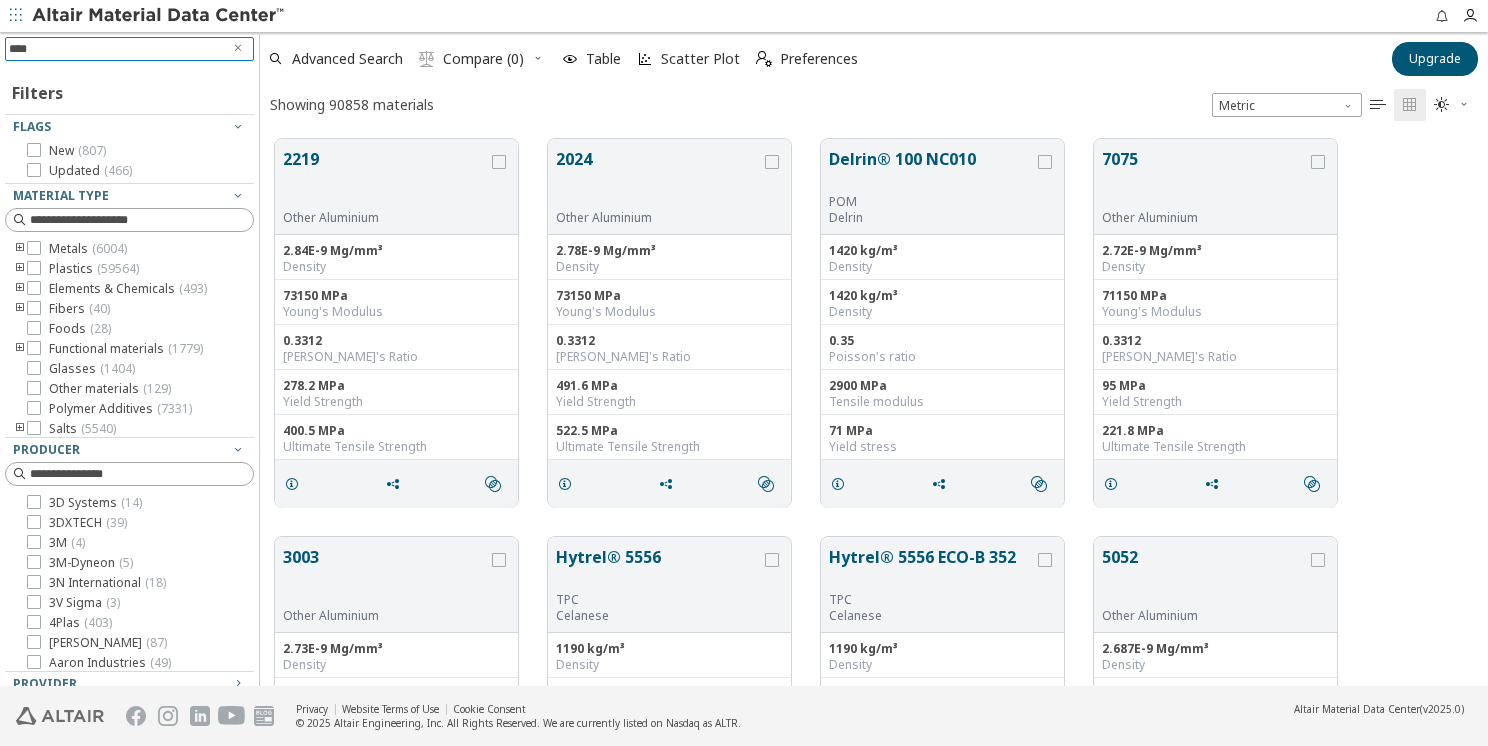 type on "*****" 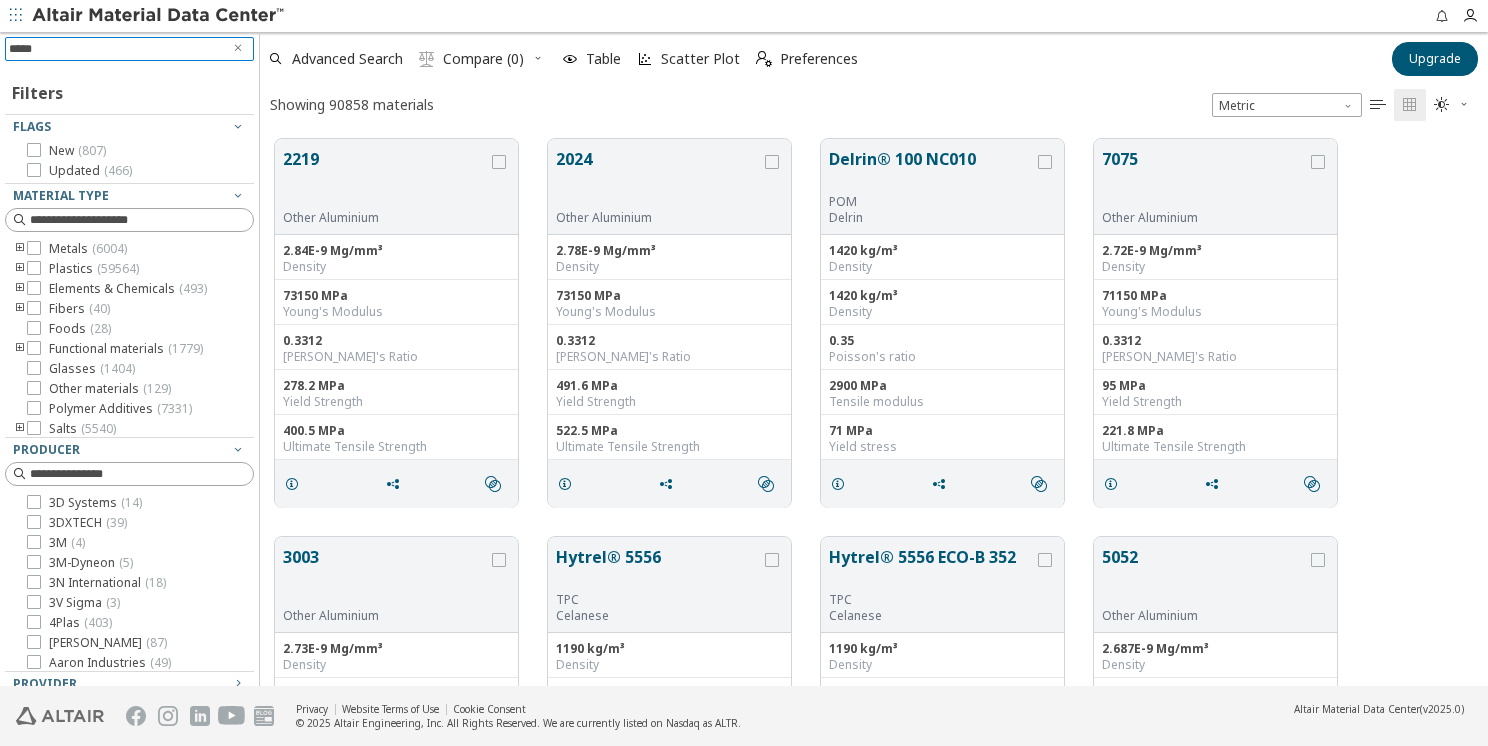 type 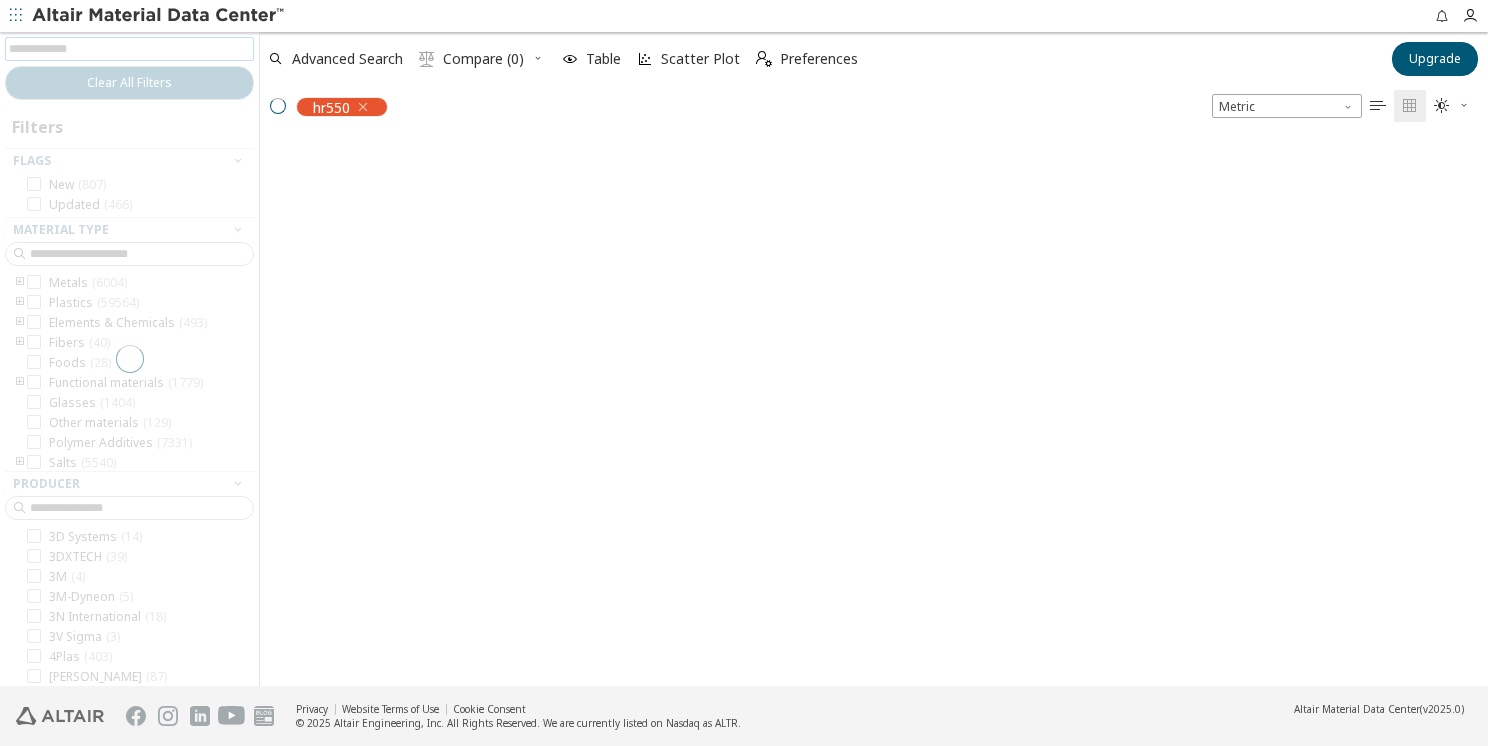 scroll, scrollTop: 545, scrollLeft: 1212, axis: both 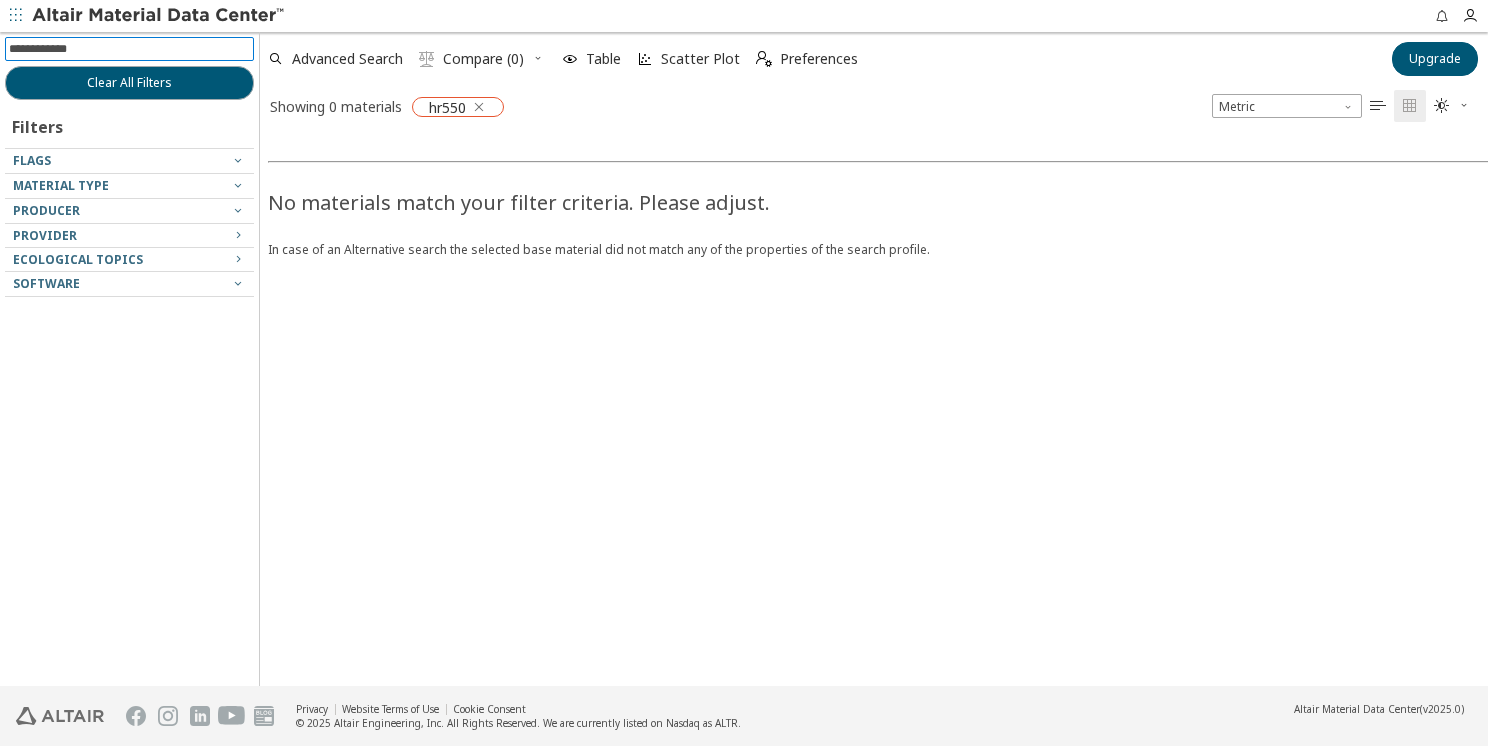 click at bounding box center [479, 107] 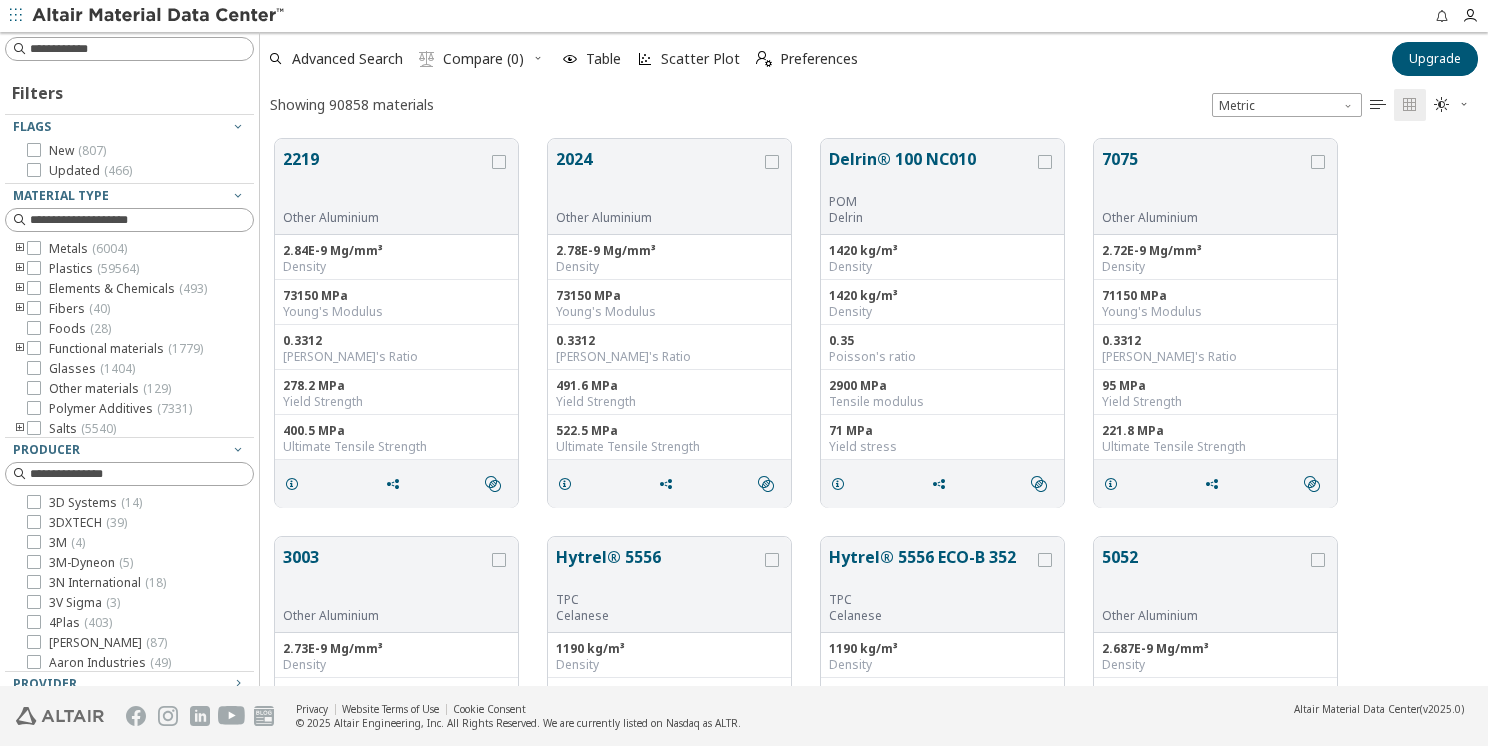 scroll, scrollTop: 16, scrollLeft: 16, axis: both 